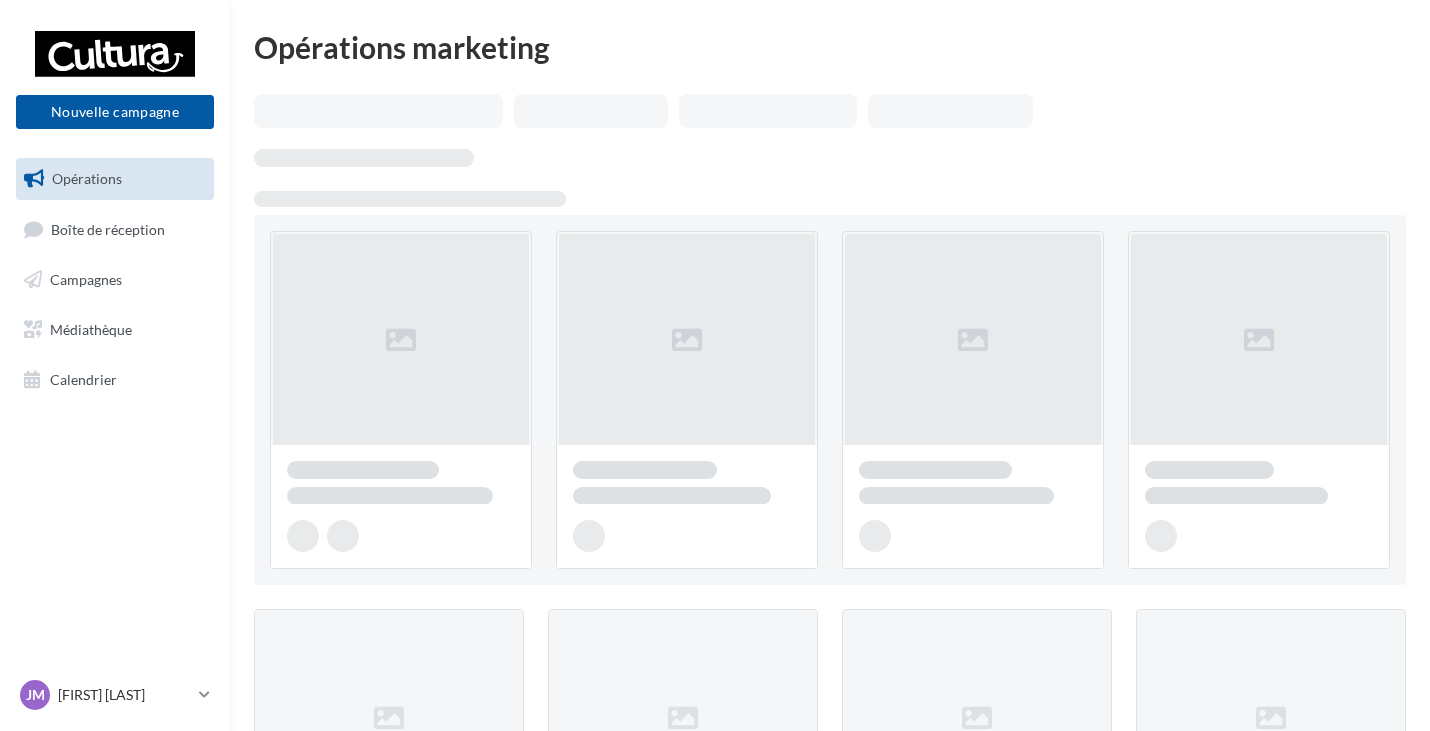 scroll, scrollTop: 0, scrollLeft: 0, axis: both 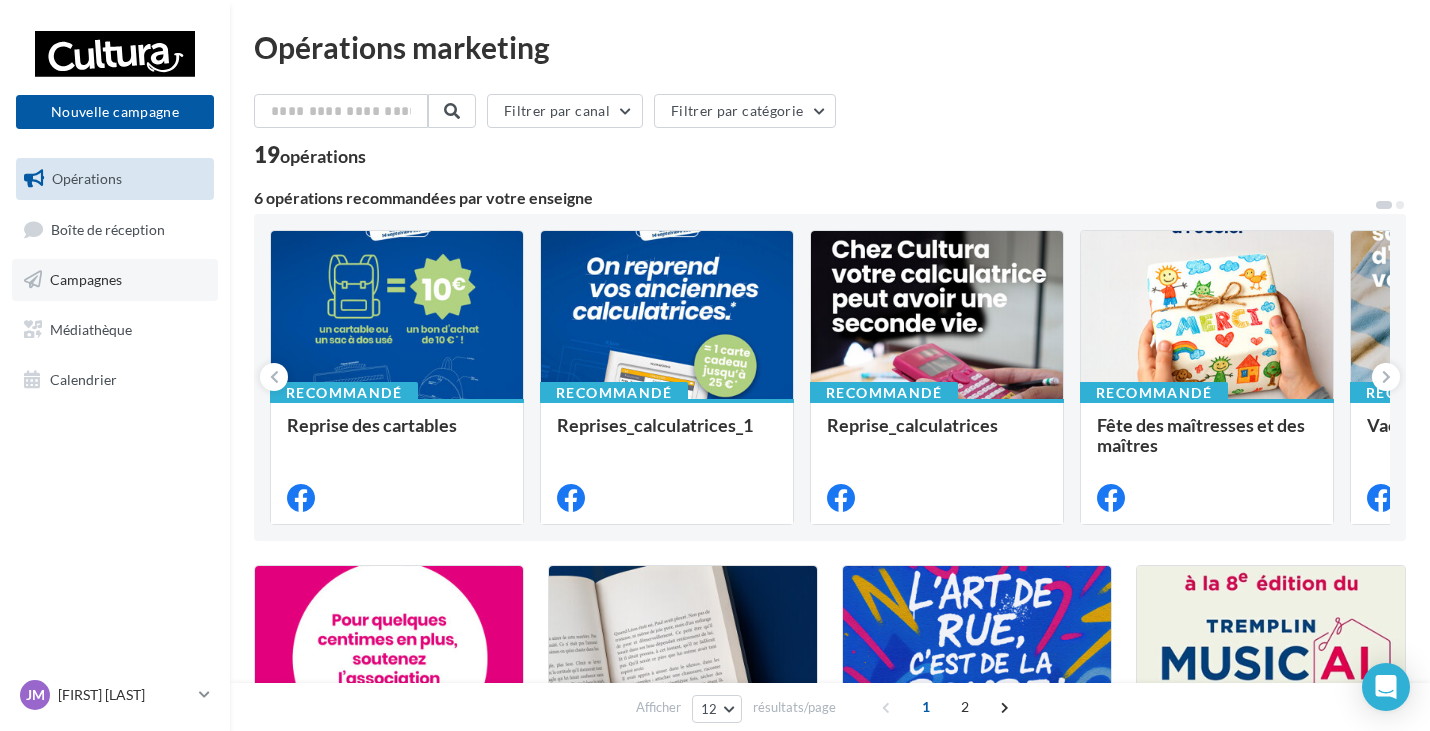 click on "Campagnes" at bounding box center (115, 280) 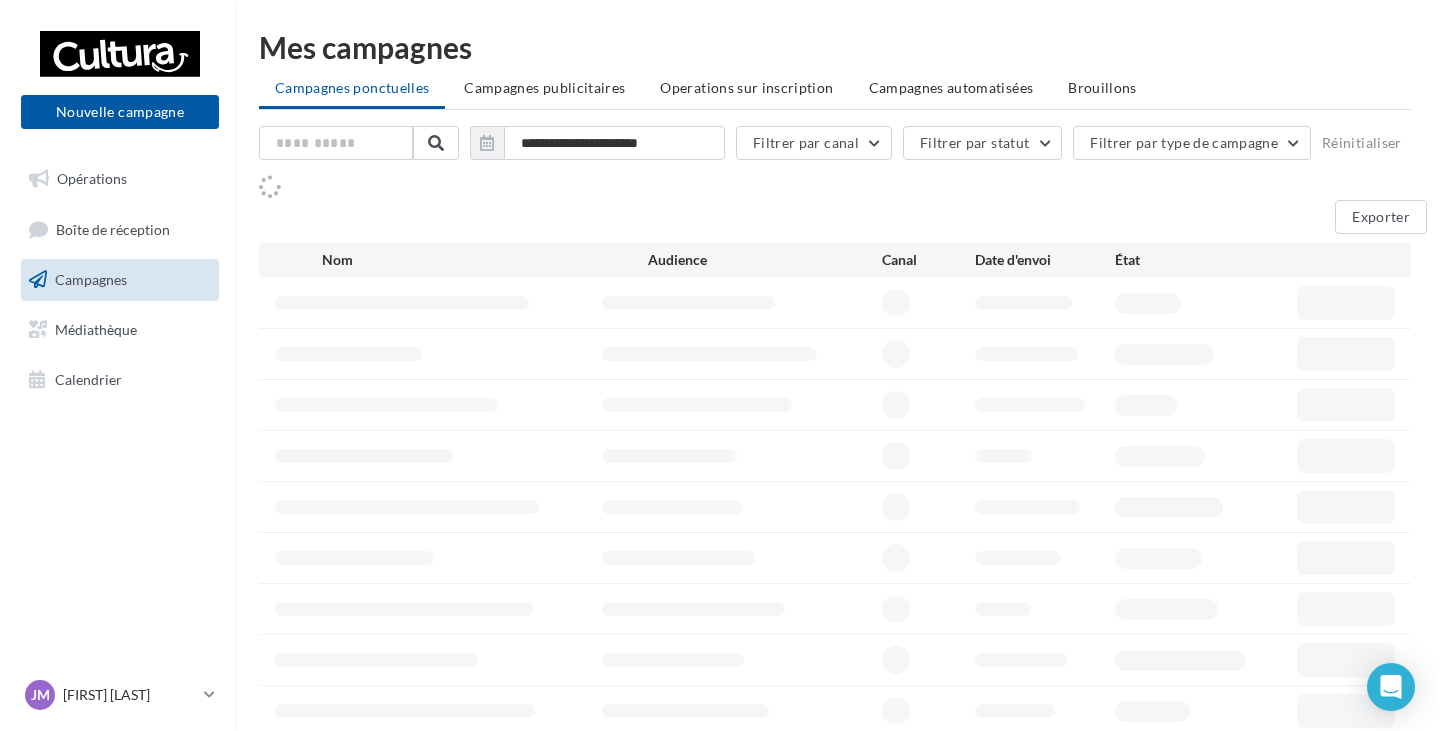 scroll, scrollTop: 0, scrollLeft: 0, axis: both 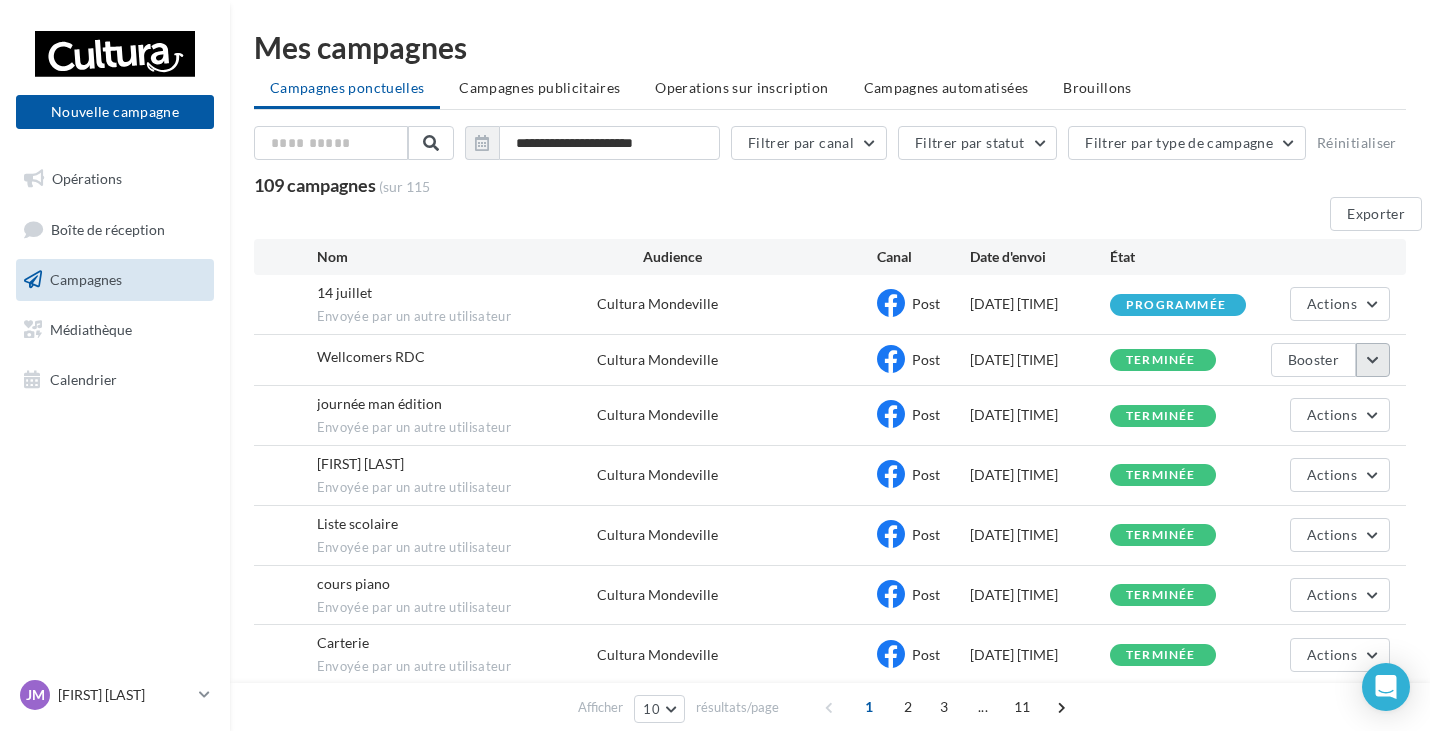 click at bounding box center [1373, 360] 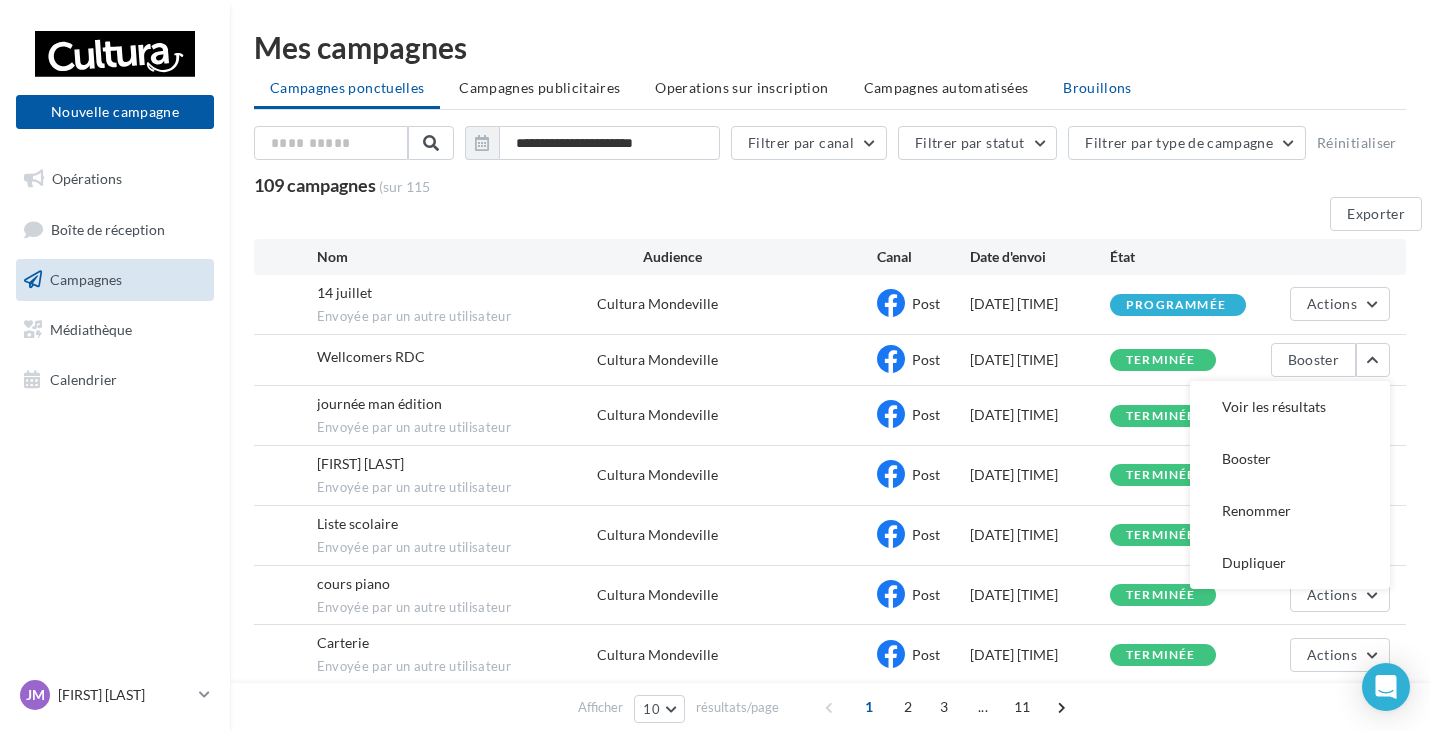 click on "Brouillons" at bounding box center (1097, 88) 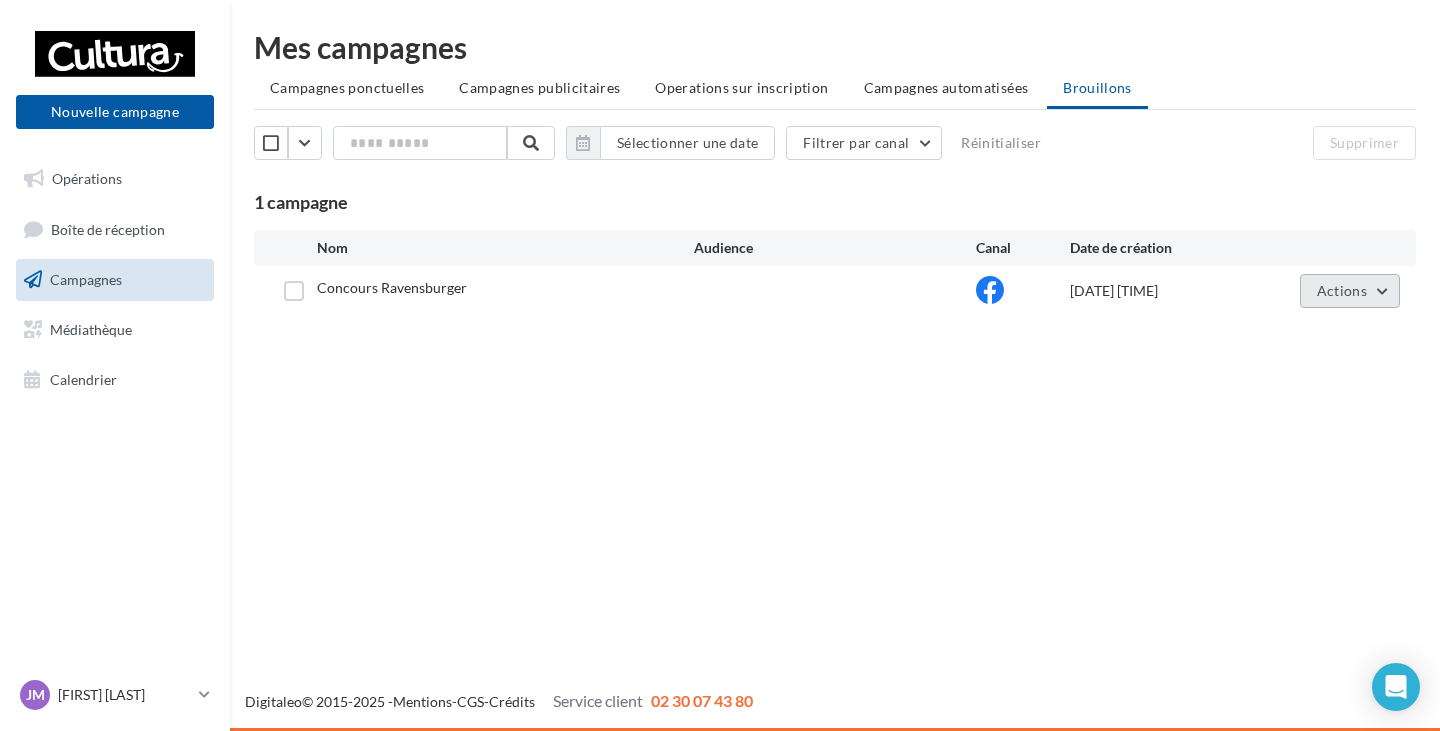 click on "Actions" at bounding box center (1350, 291) 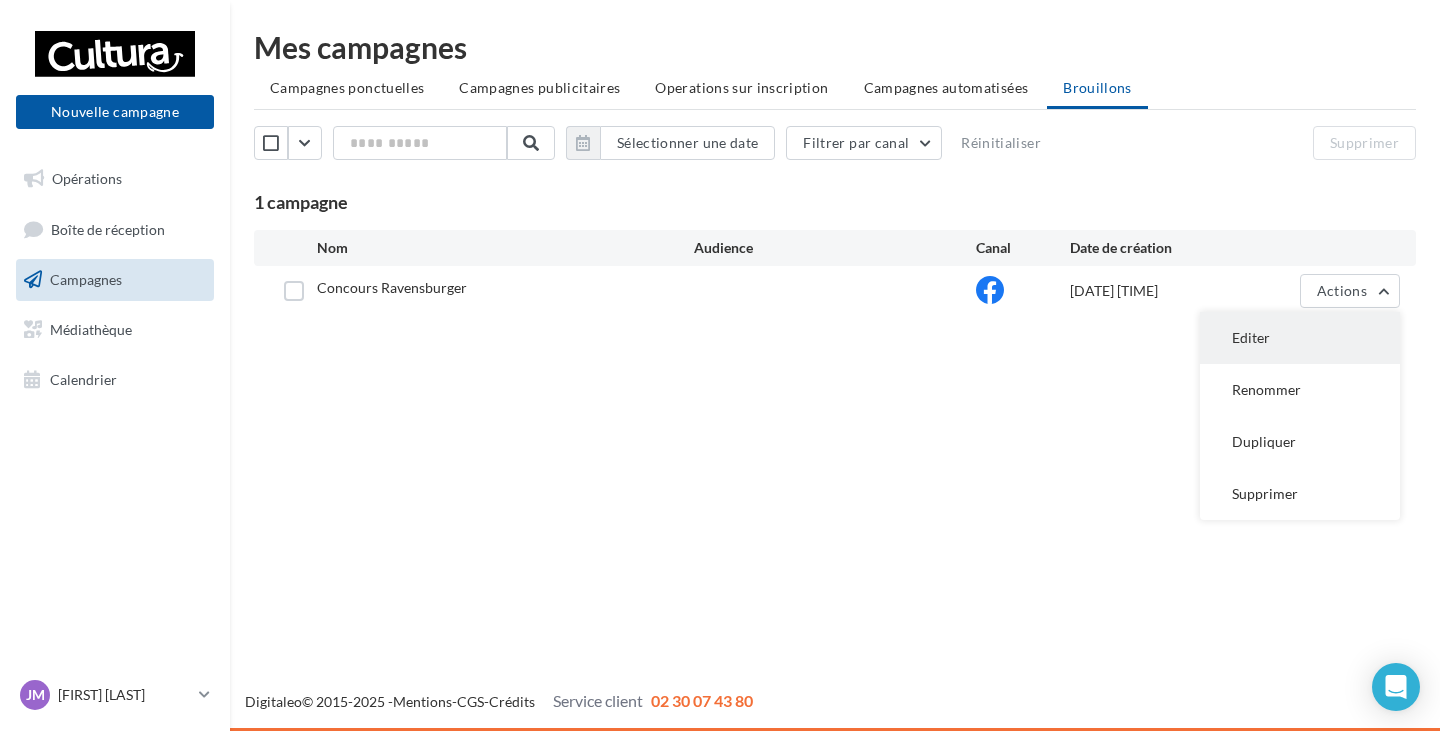 click on "Editer" at bounding box center [1300, 338] 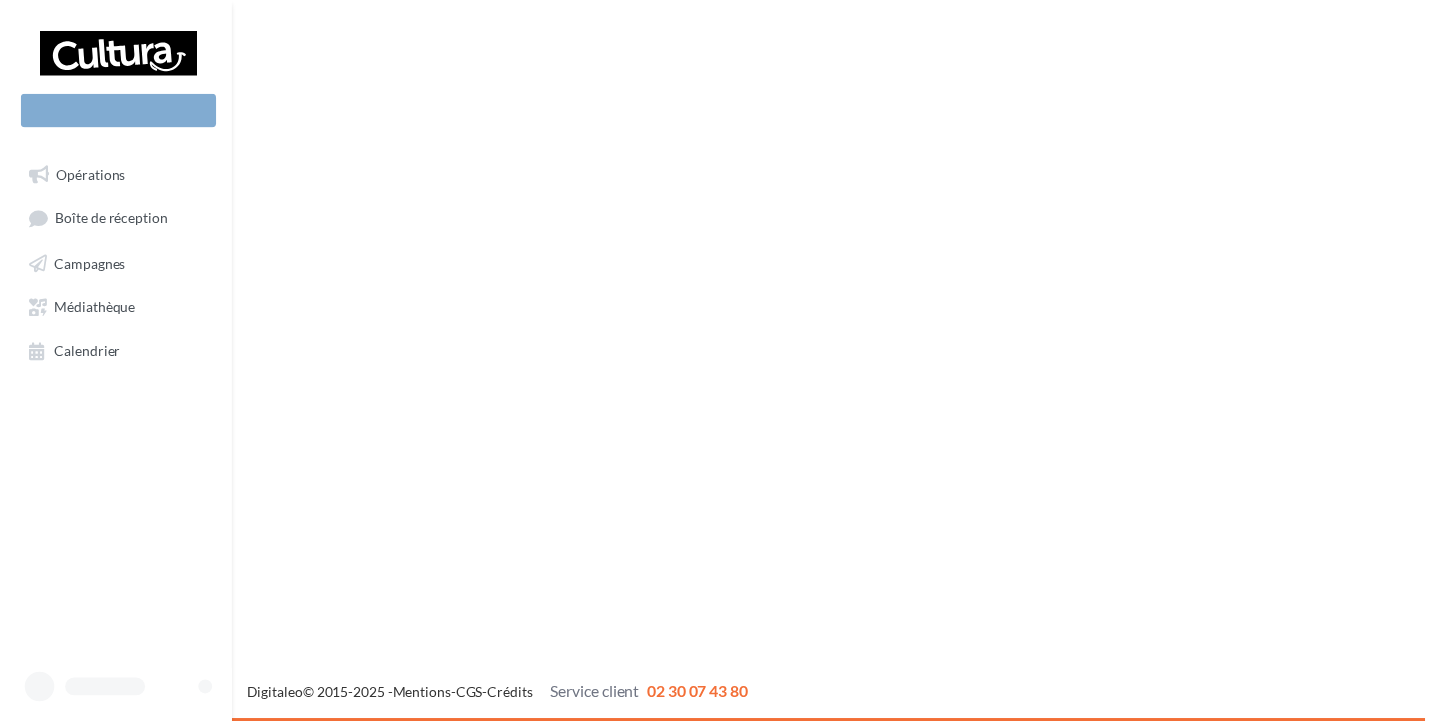 scroll, scrollTop: 0, scrollLeft: 0, axis: both 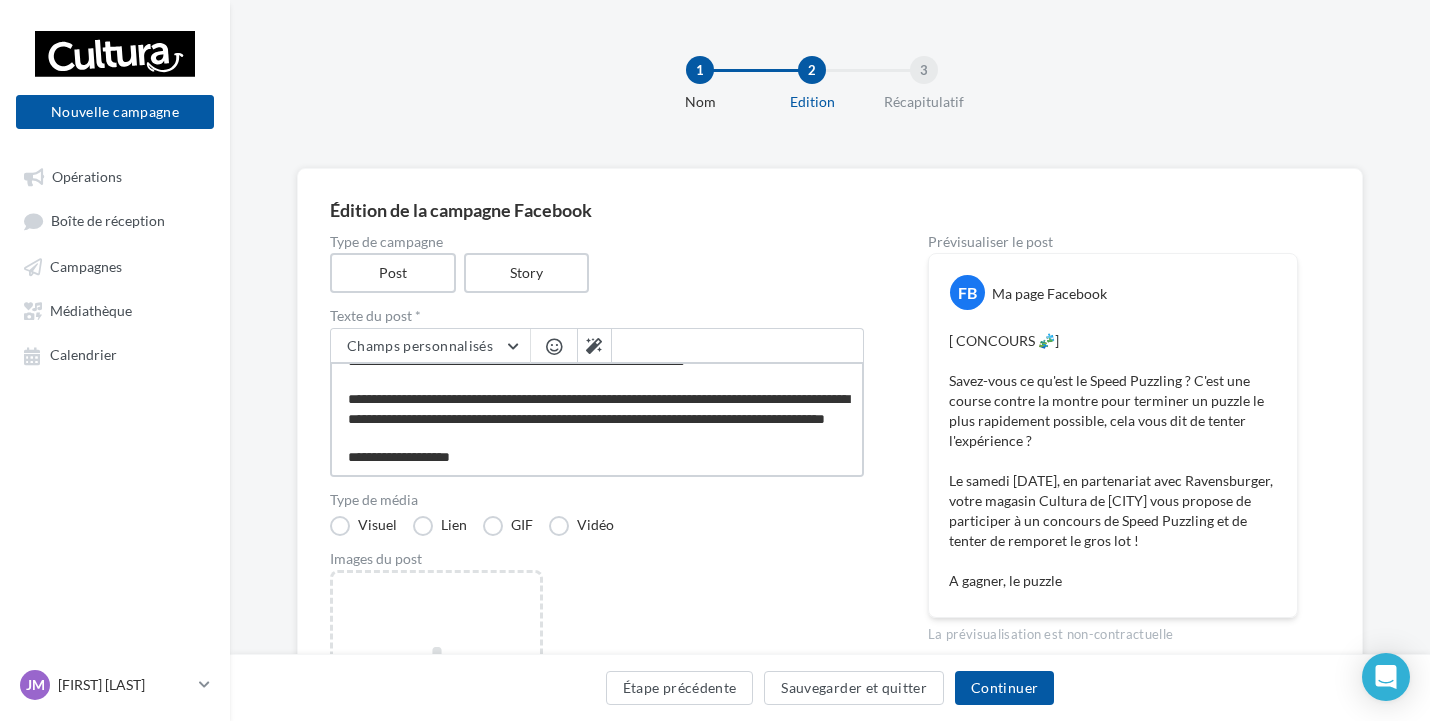 click on "**********" at bounding box center [597, 419] 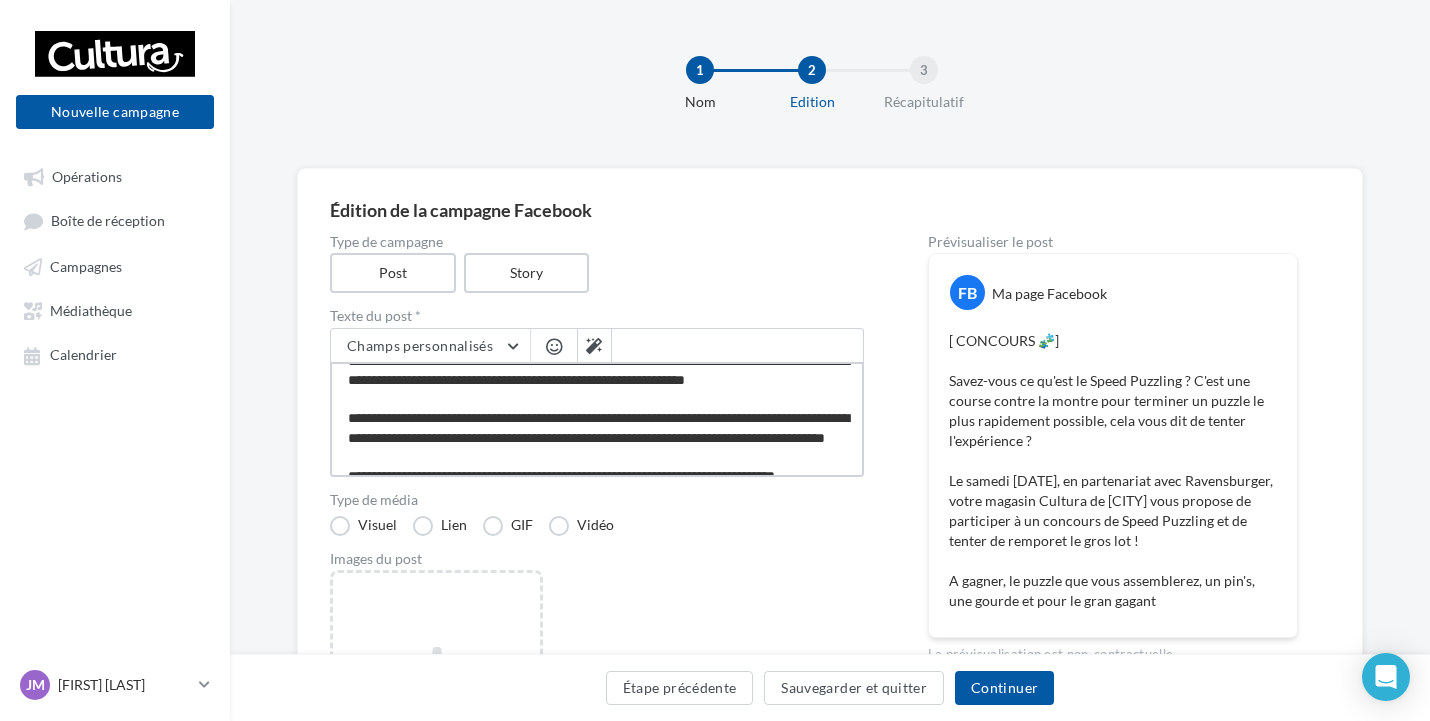 scroll, scrollTop: 36, scrollLeft: 0, axis: vertical 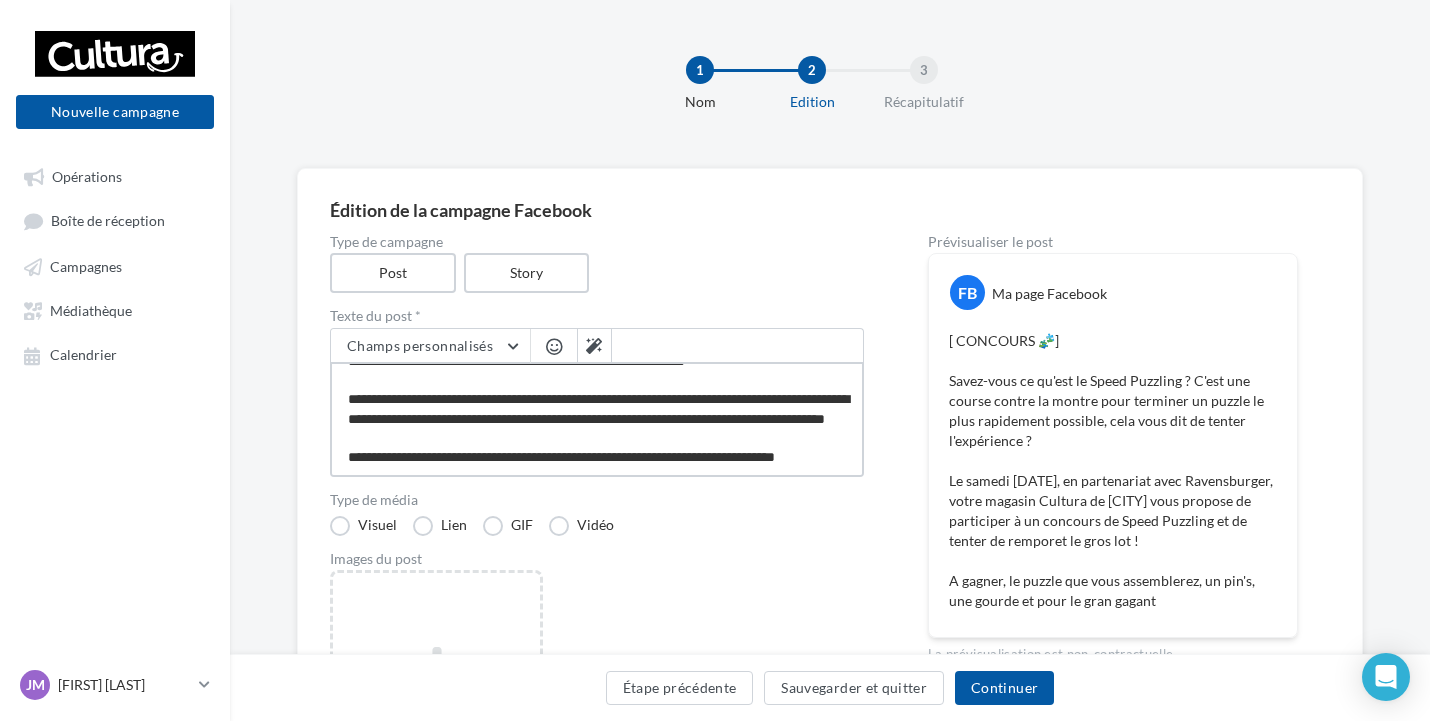 click on "**********" at bounding box center [597, 419] 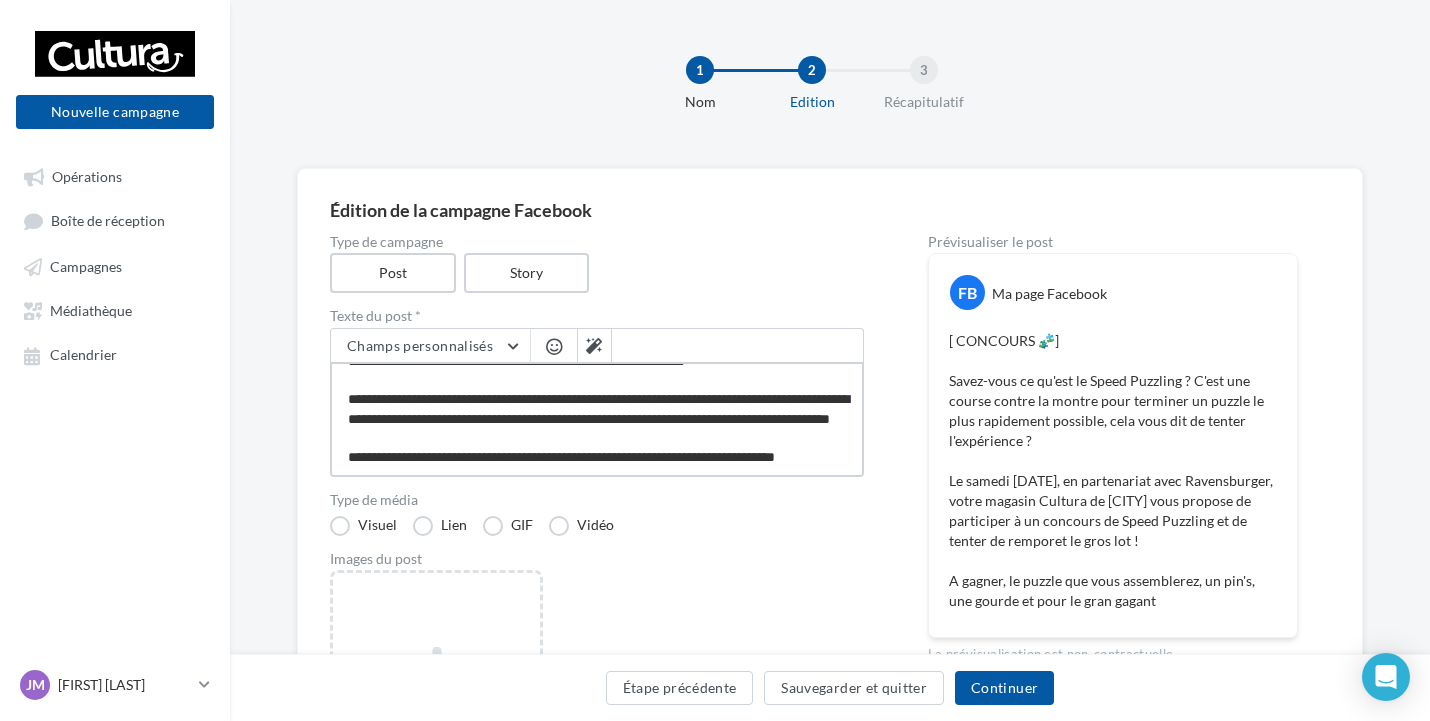click on "**********" at bounding box center (597, 419) 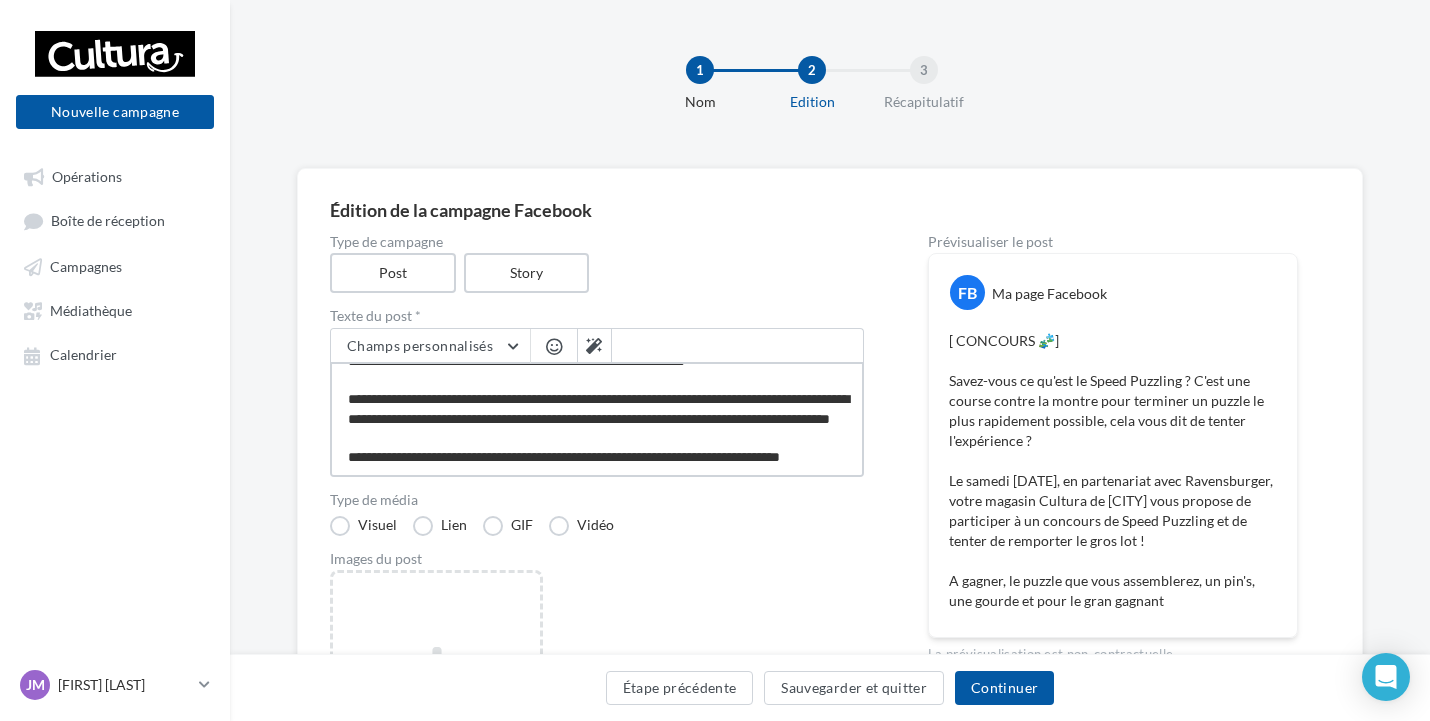 scroll, scrollTop: 136, scrollLeft: 0, axis: vertical 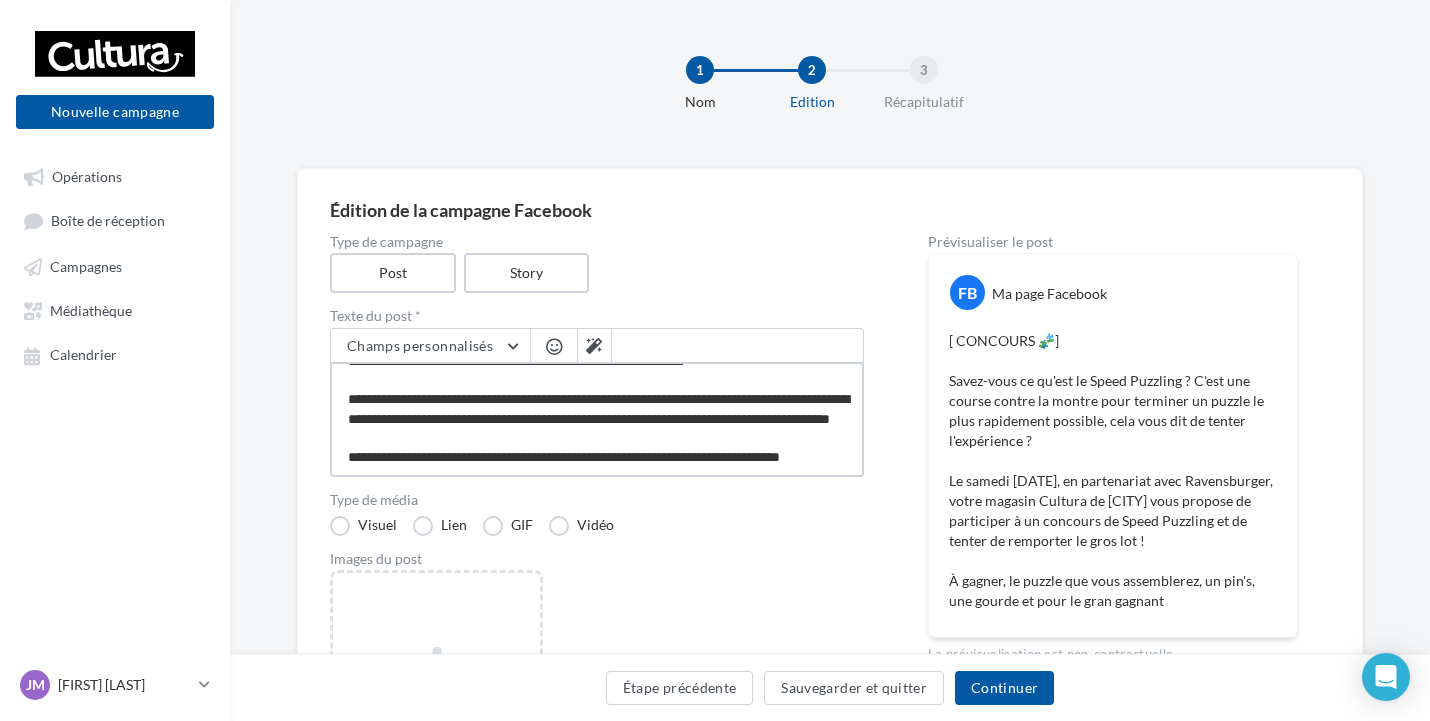 click on "**********" at bounding box center [597, 419] 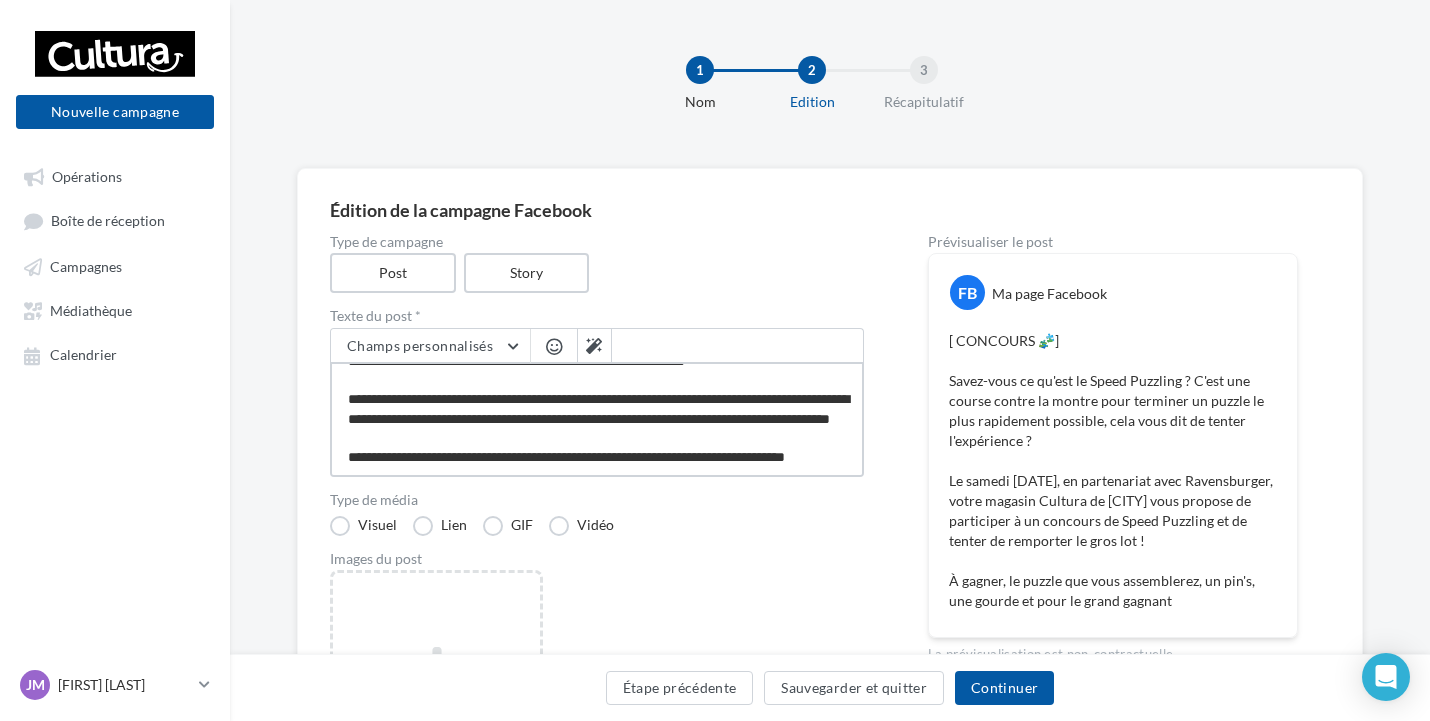 scroll, scrollTop: 136, scrollLeft: 0, axis: vertical 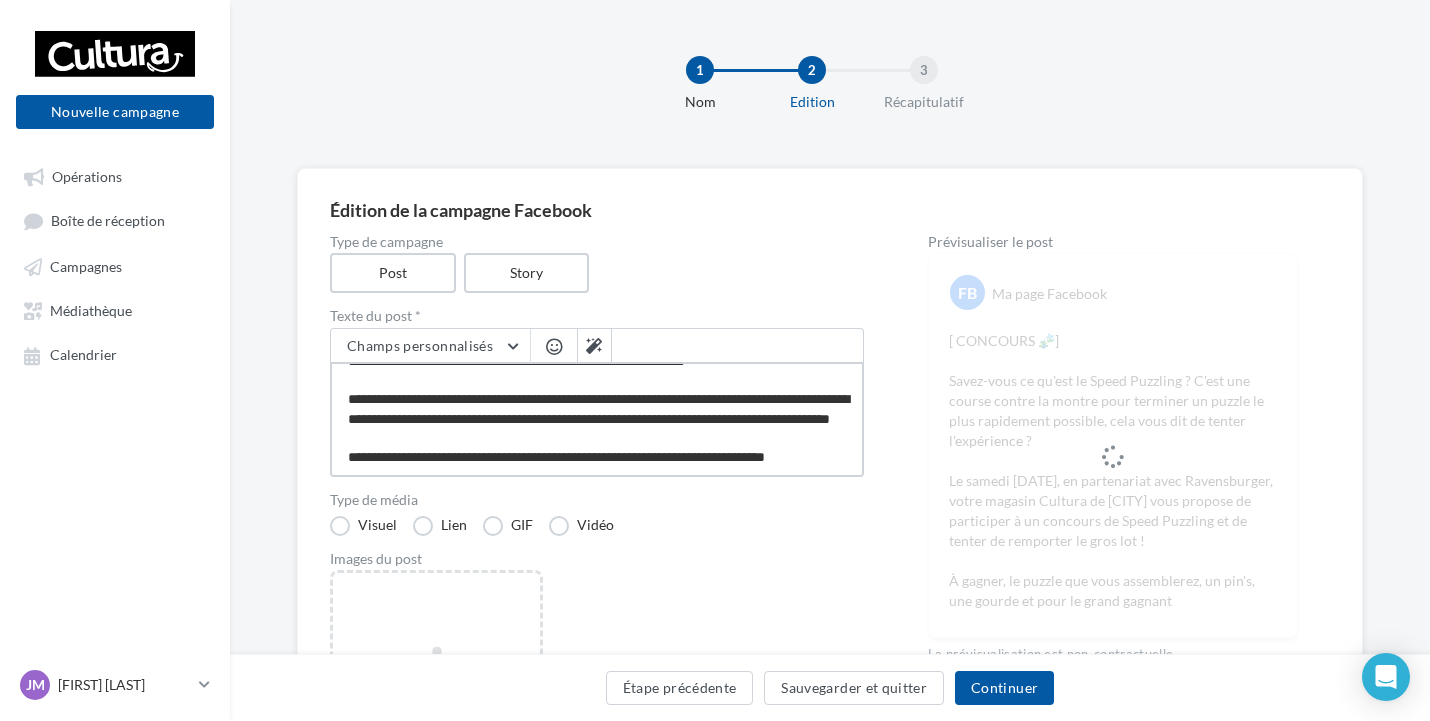 click on "**********" at bounding box center (597, 419) 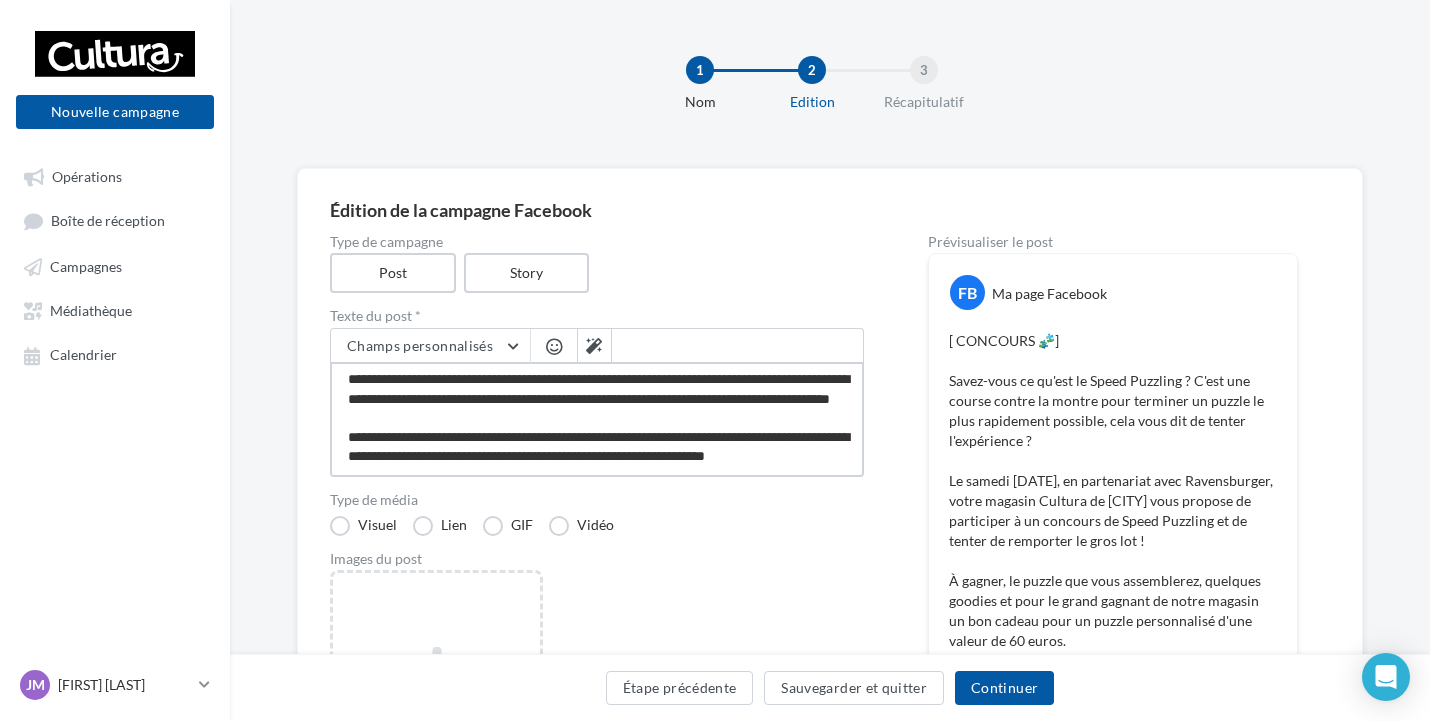 scroll, scrollTop: 185, scrollLeft: 0, axis: vertical 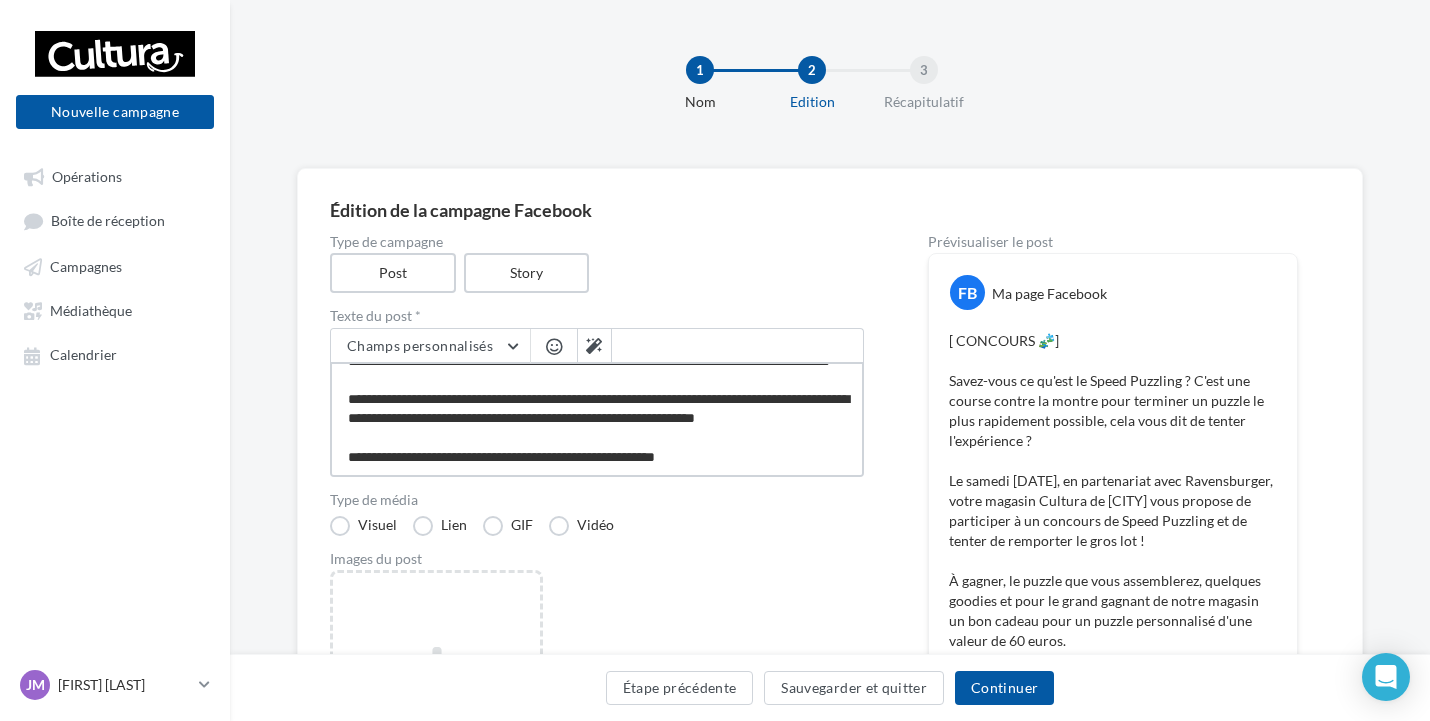 click on "**********" at bounding box center [597, 419] 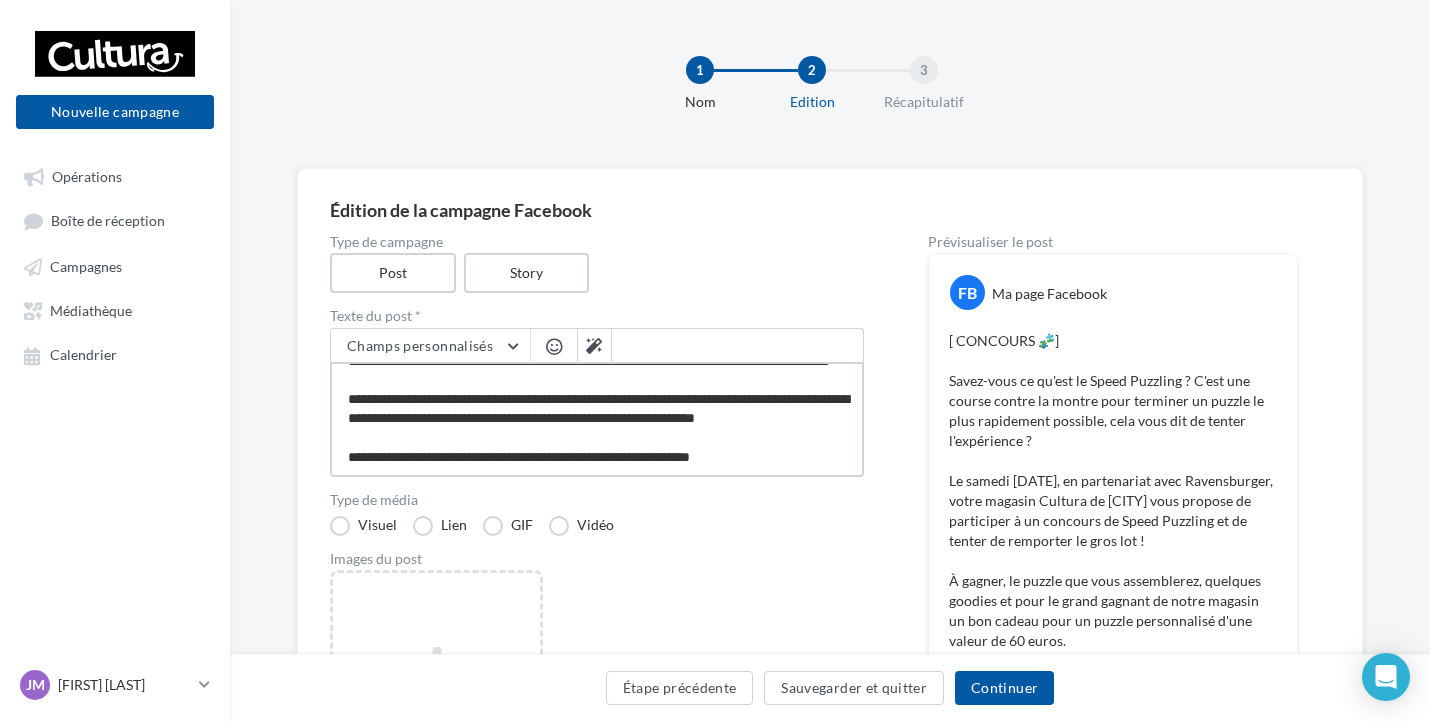 click on "**********" at bounding box center (597, 419) 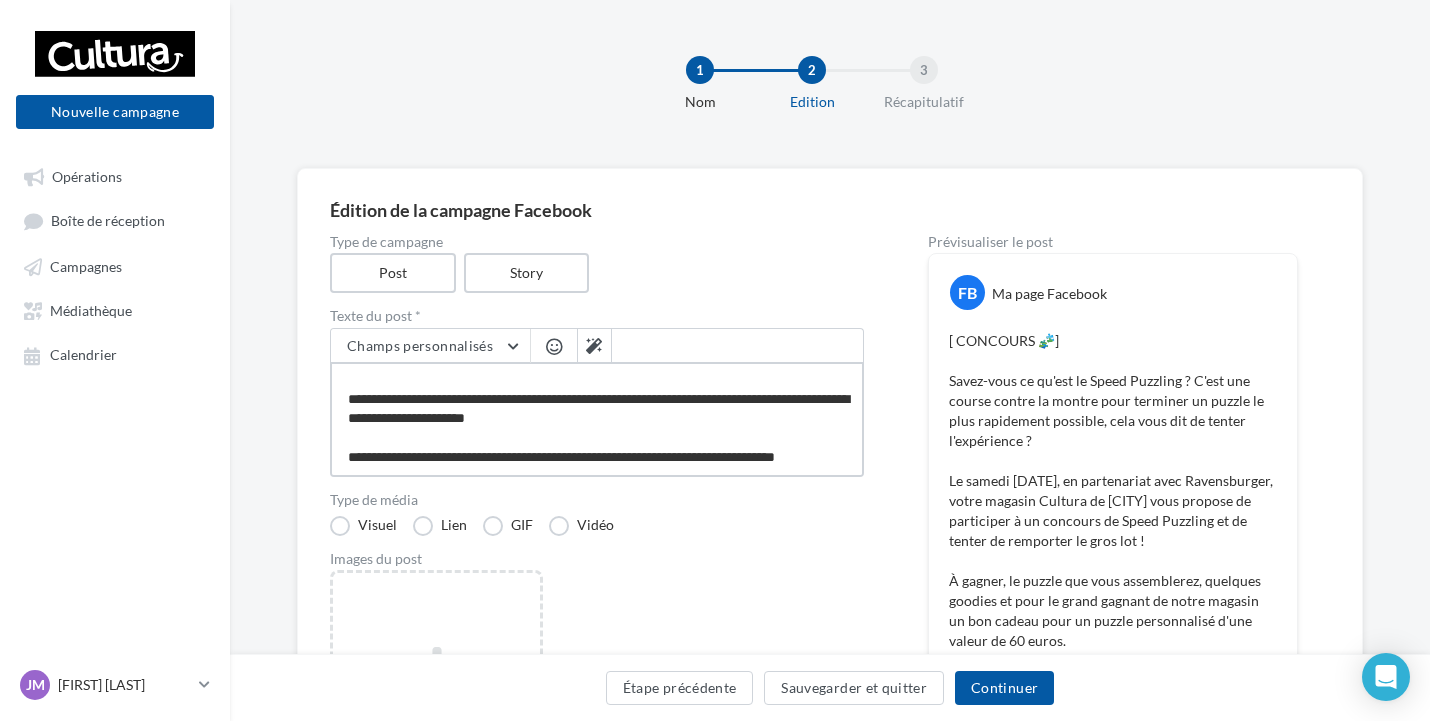 scroll, scrollTop: 262, scrollLeft: 0, axis: vertical 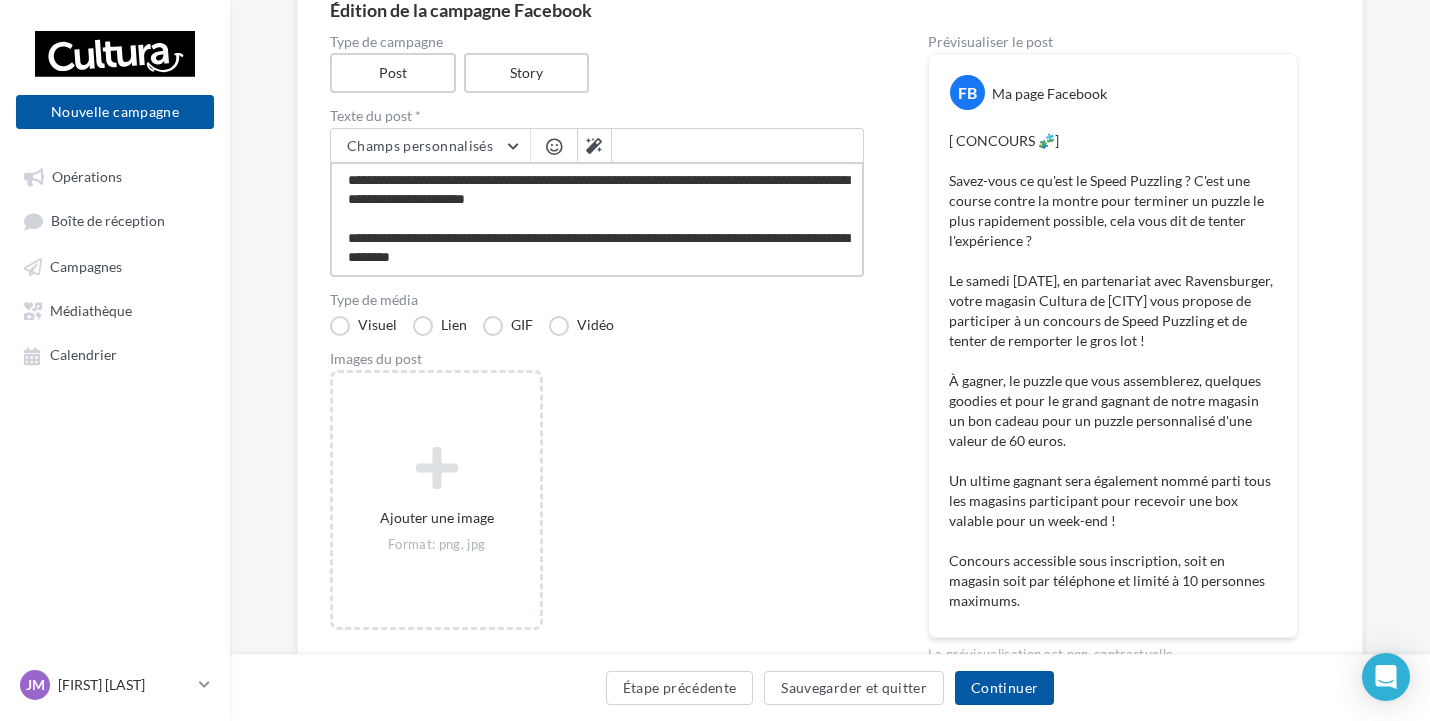 type on "**********" 